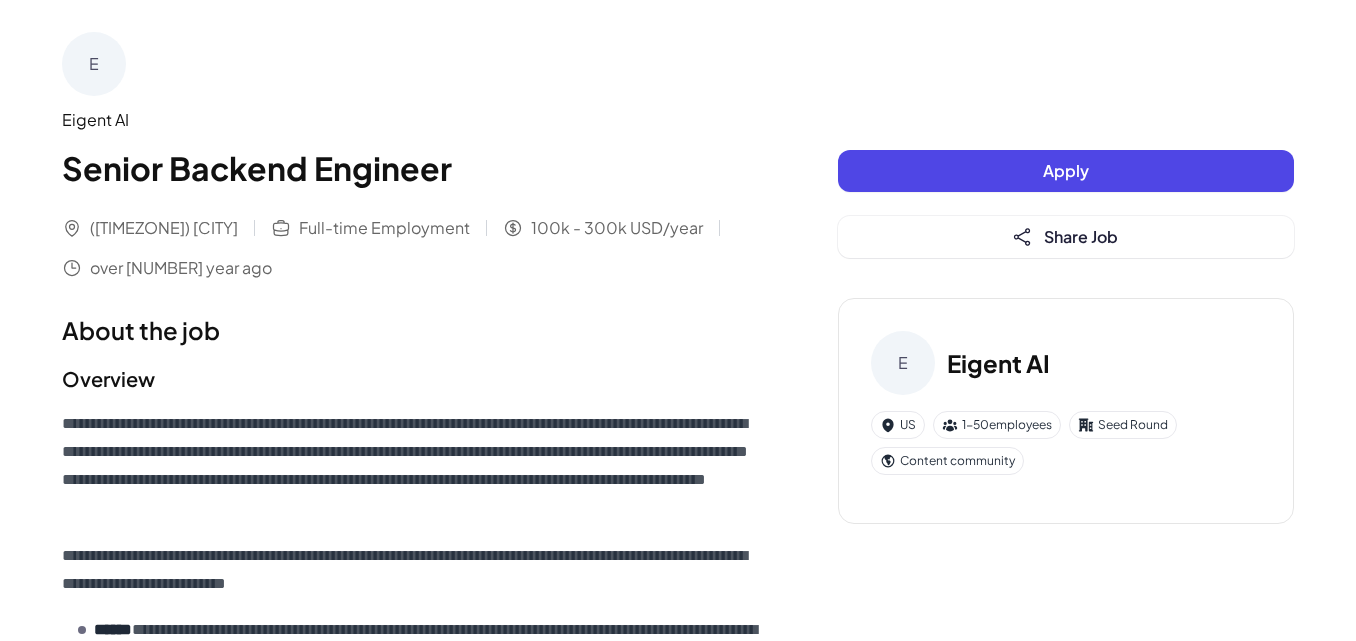 scroll, scrollTop: 0, scrollLeft: 0, axis: both 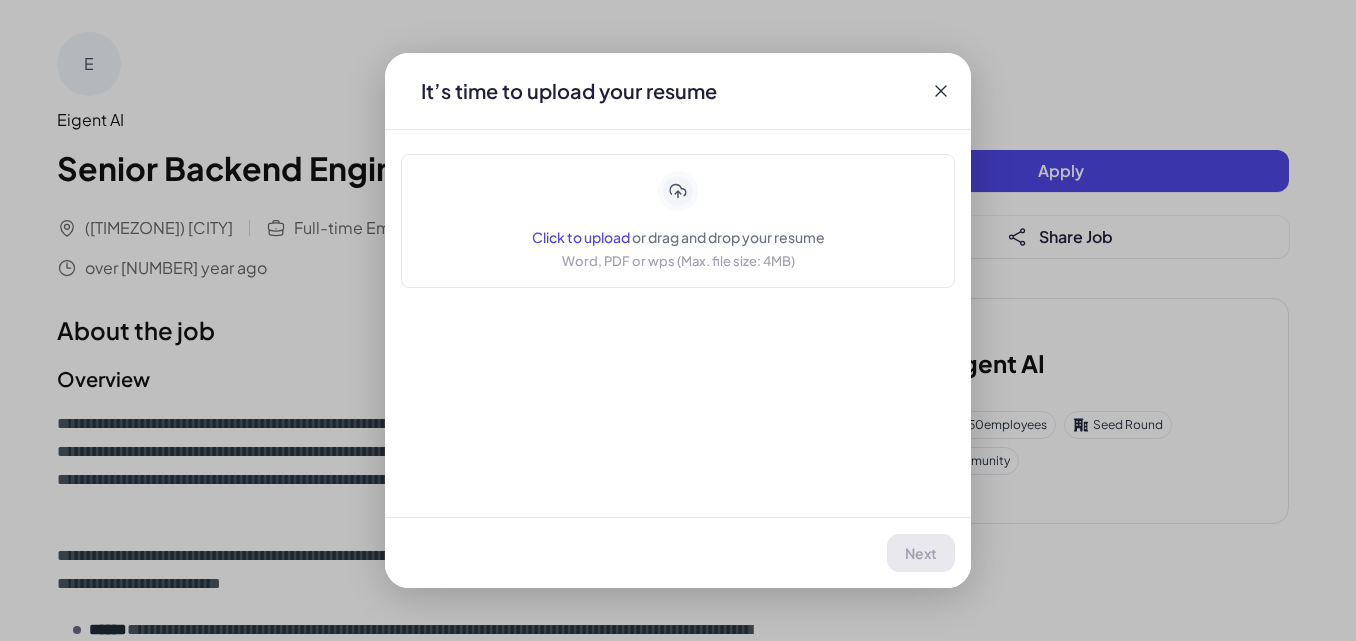 click on "or drag and drop your resume" at bounding box center [728, 237] 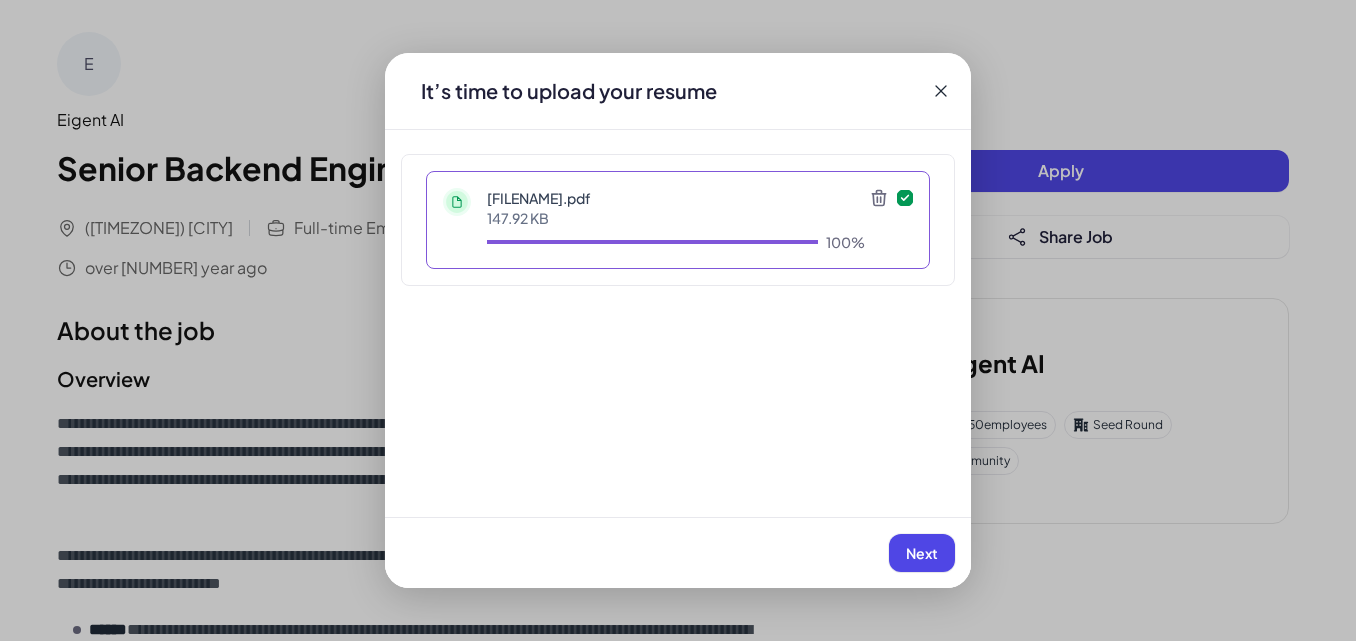 click on "Next" at bounding box center (922, 553) 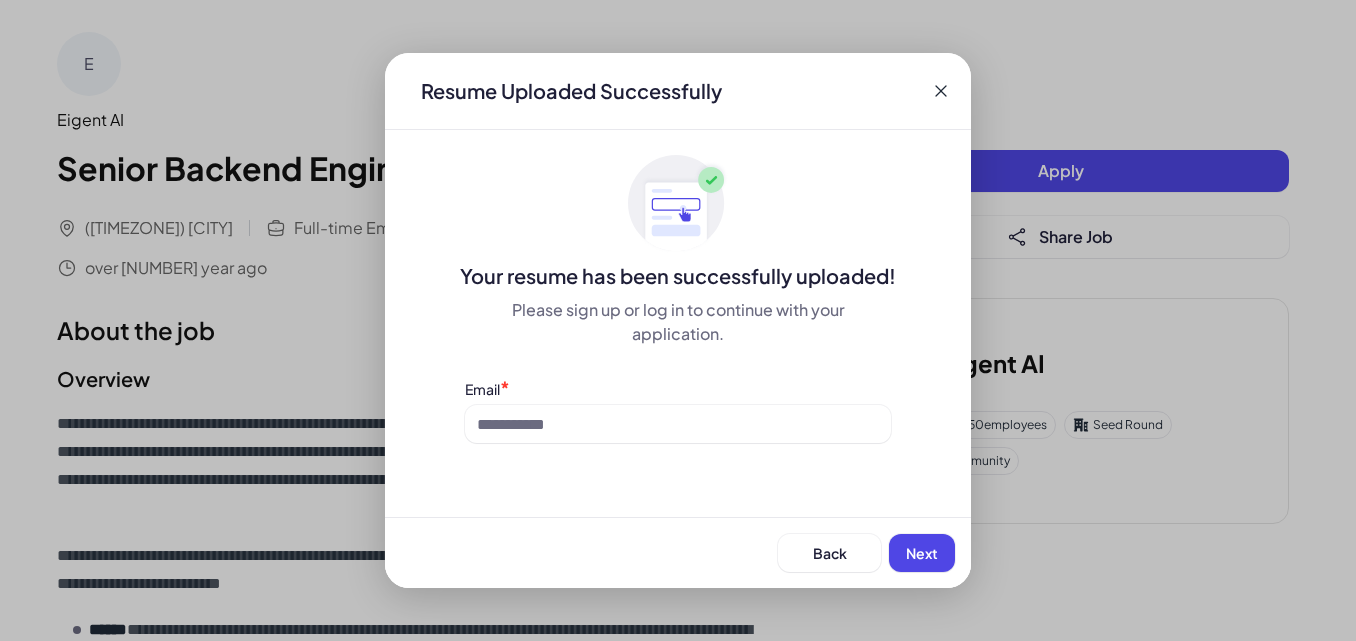 drag, startPoint x: 649, startPoint y: 452, endPoint x: 647, endPoint y: 431, distance: 21.095022 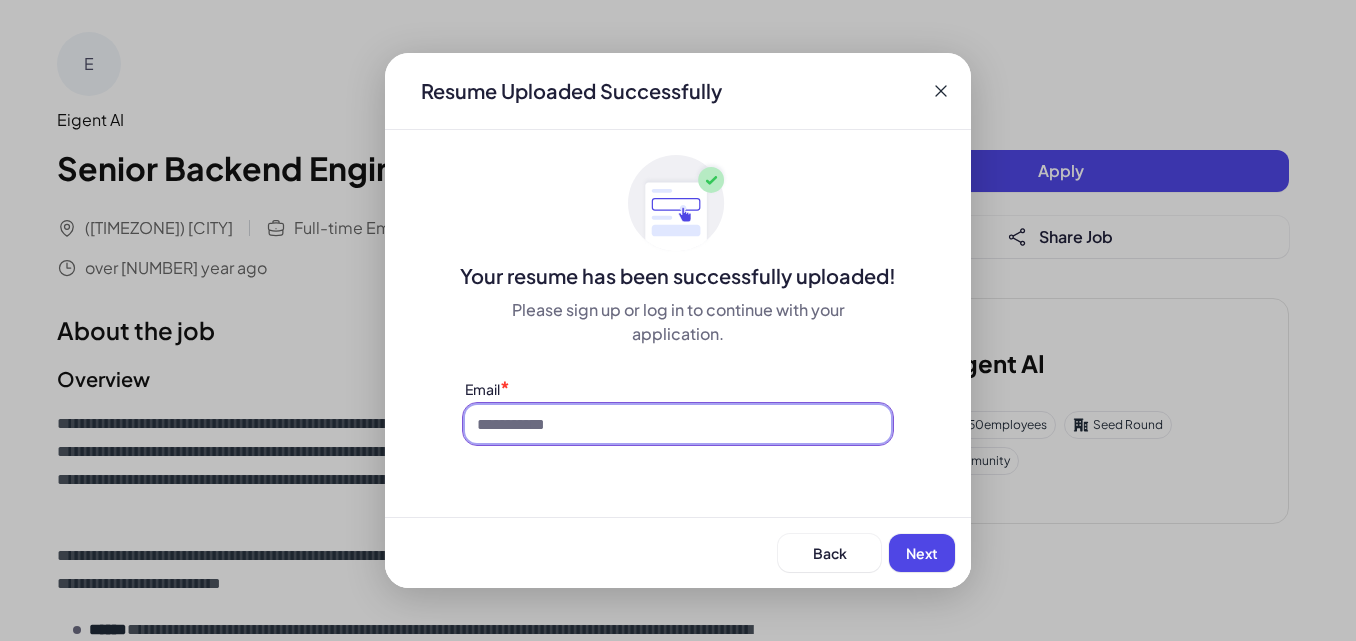 click at bounding box center (678, 424) 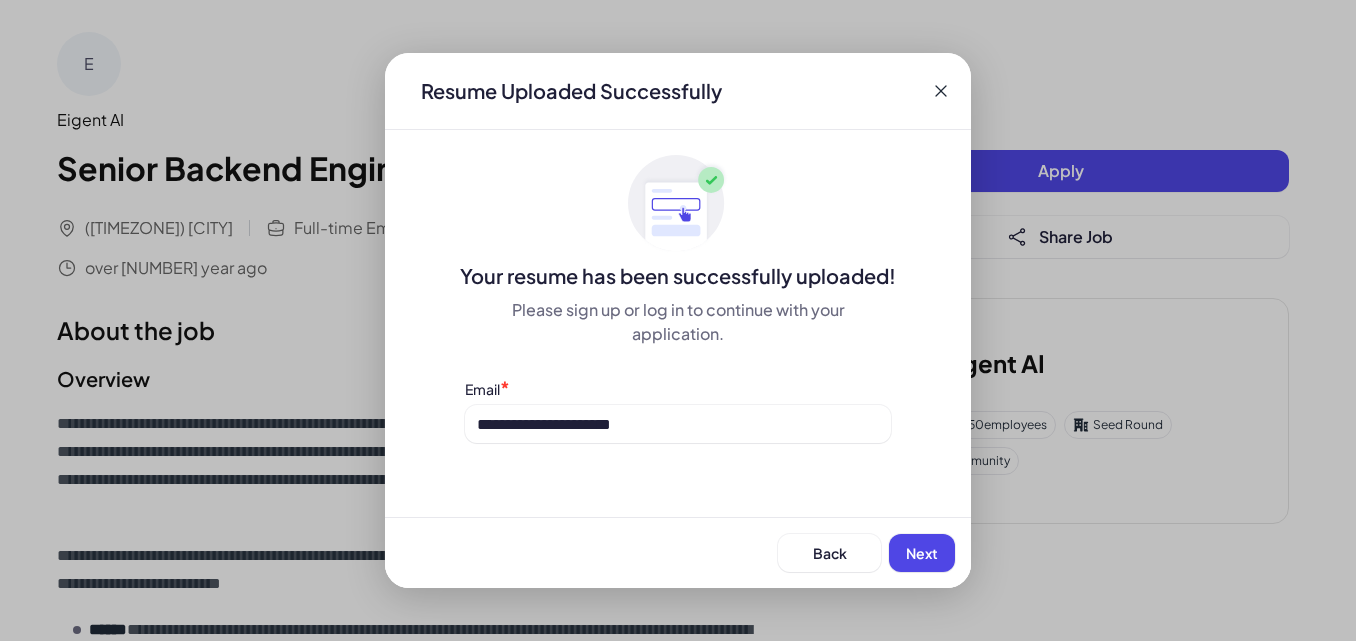 click on "Next" at bounding box center (922, 553) 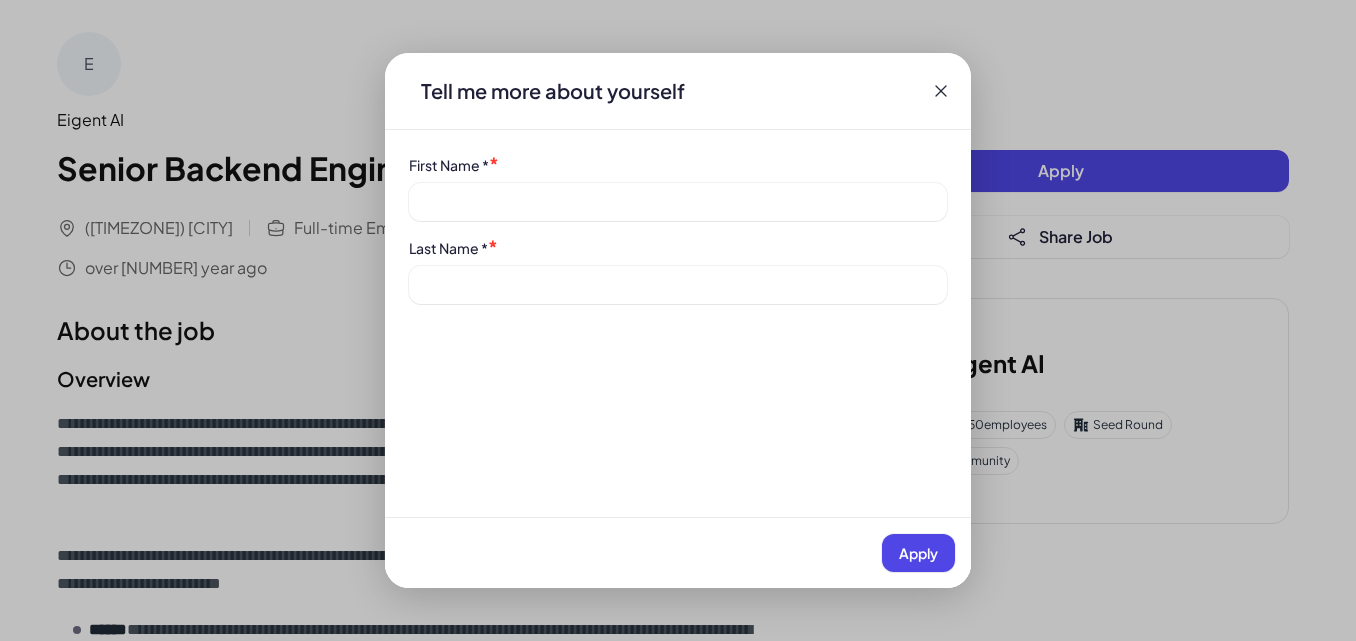 click on "Tell me more about yourself First Name * Last Name * Apply" at bounding box center [678, 320] 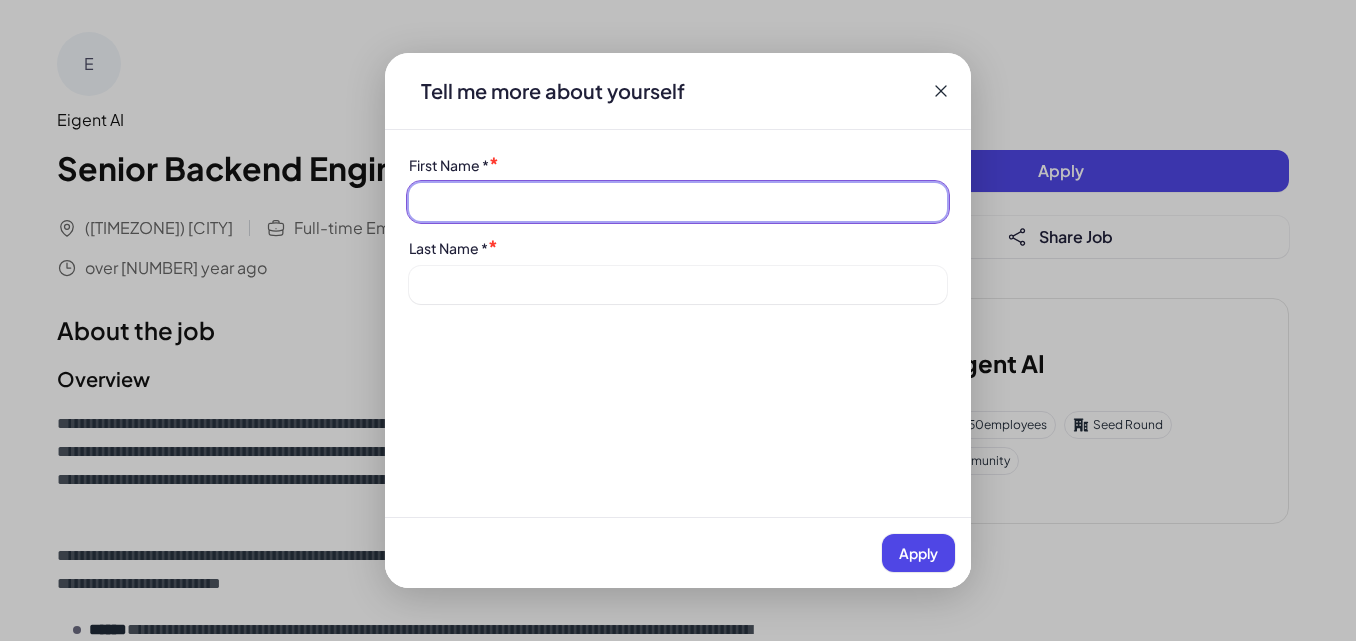 click at bounding box center [678, 202] 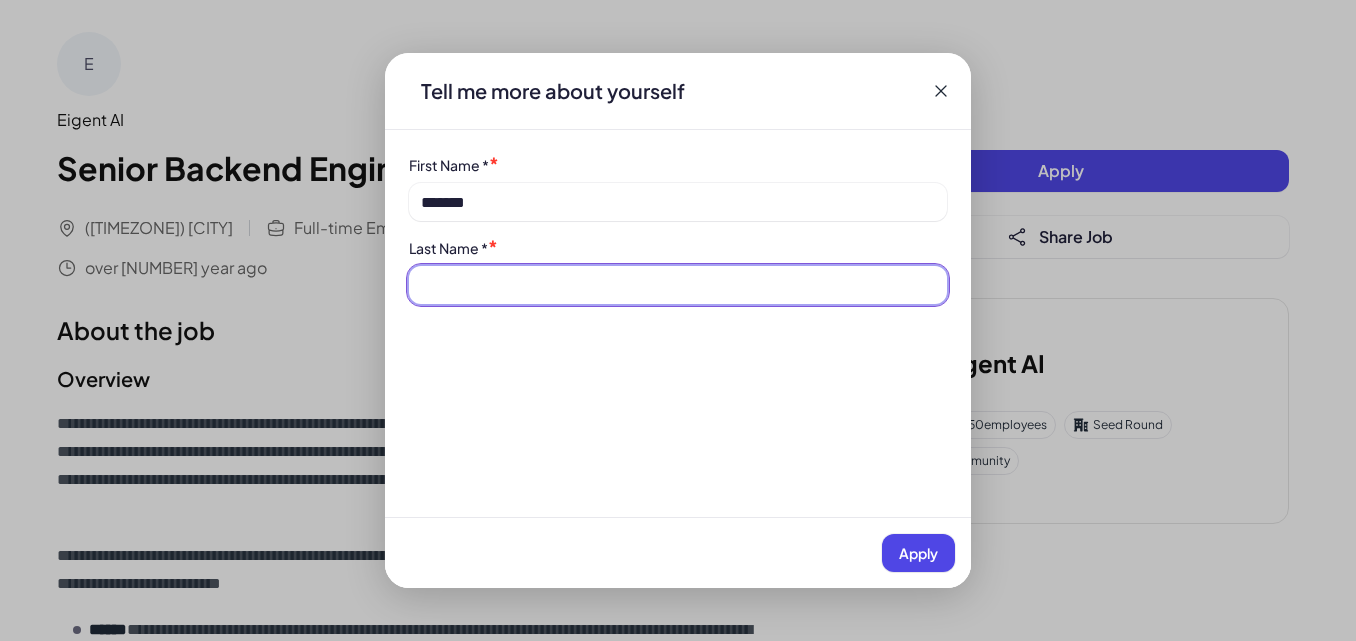 click at bounding box center (678, 285) 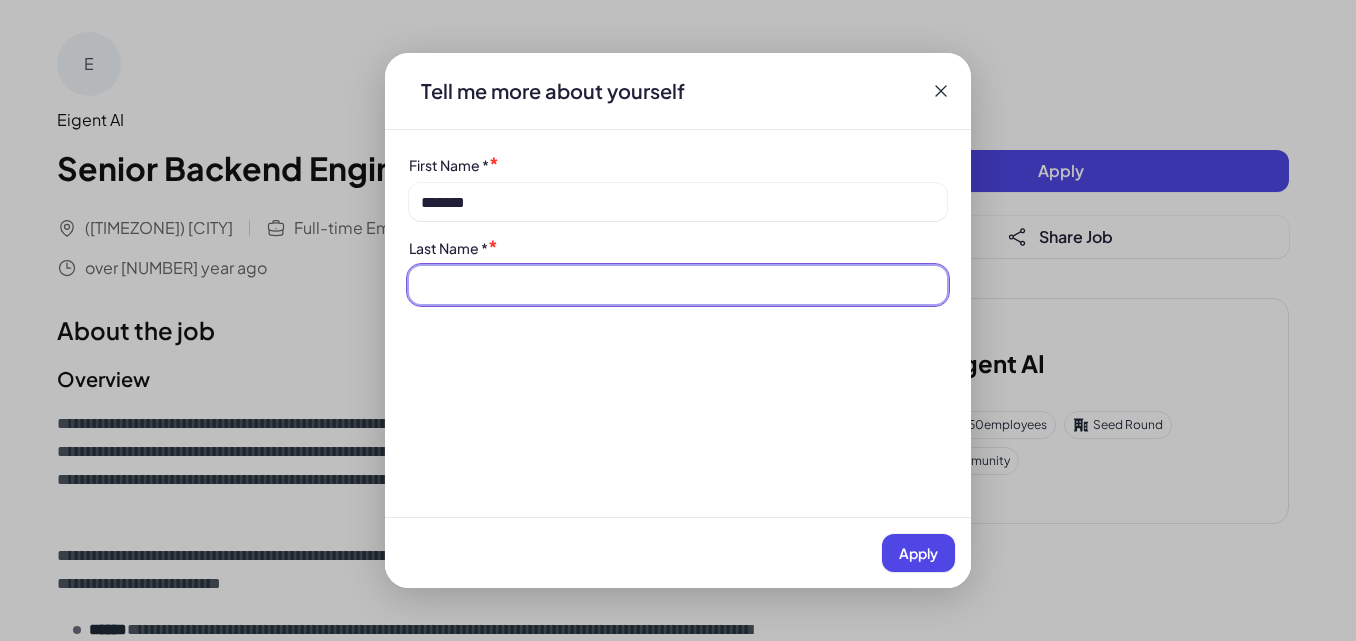 type on "**********" 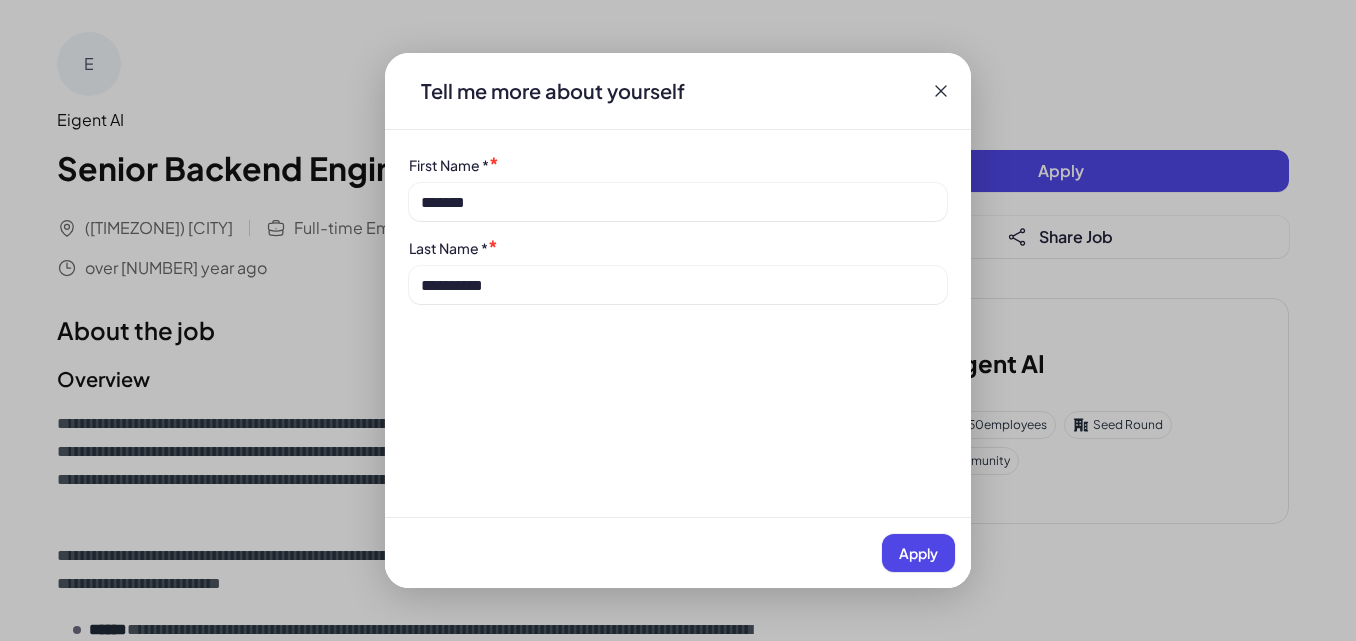 click on "Apply" at bounding box center (918, 553) 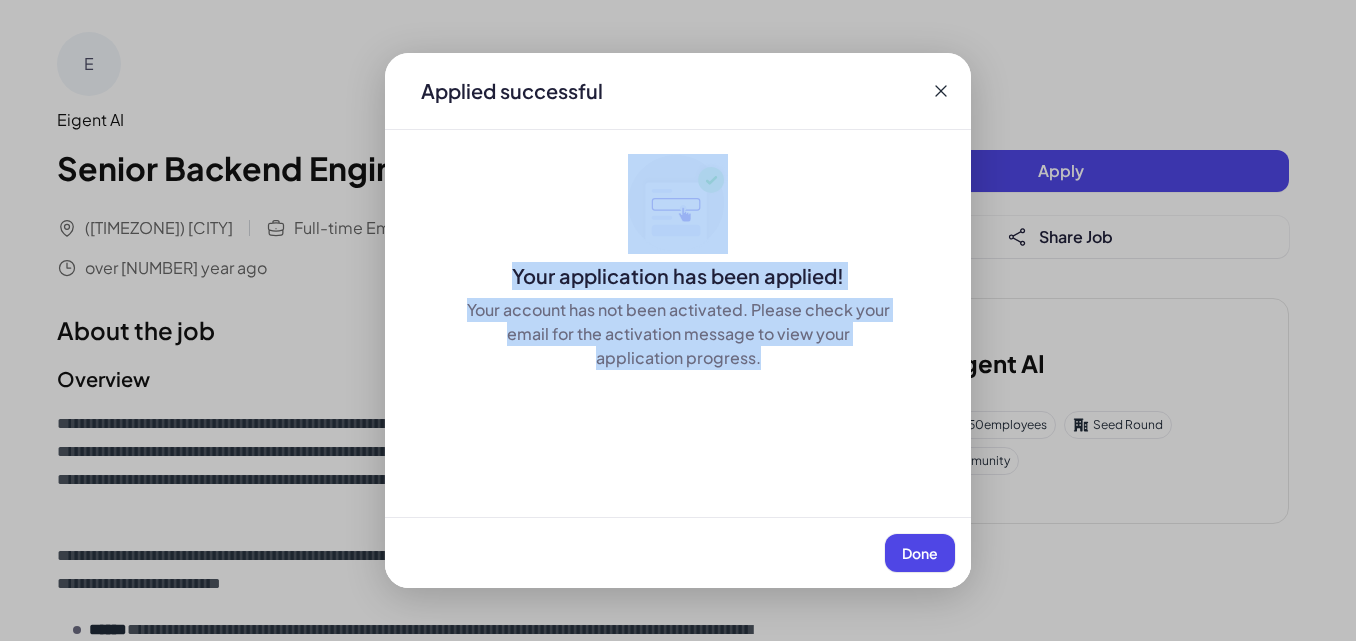 drag, startPoint x: 941, startPoint y: 96, endPoint x: 931, endPoint y: 505, distance: 409.12222 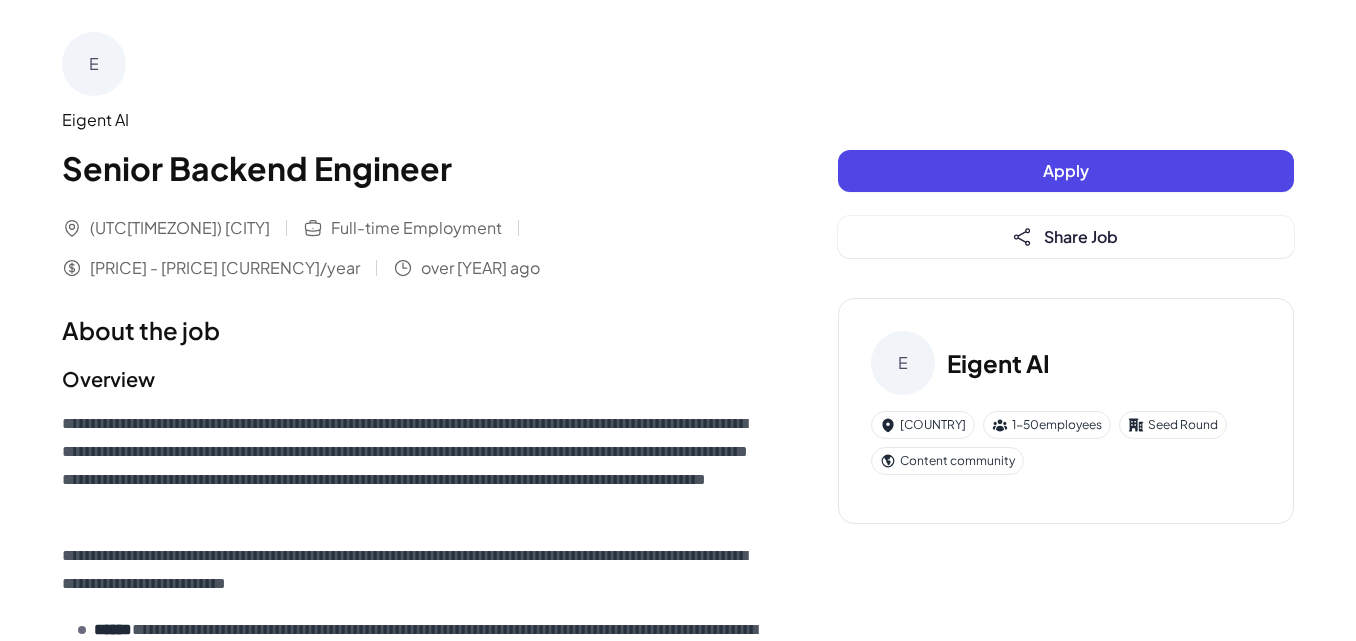 scroll, scrollTop: 0, scrollLeft: 0, axis: both 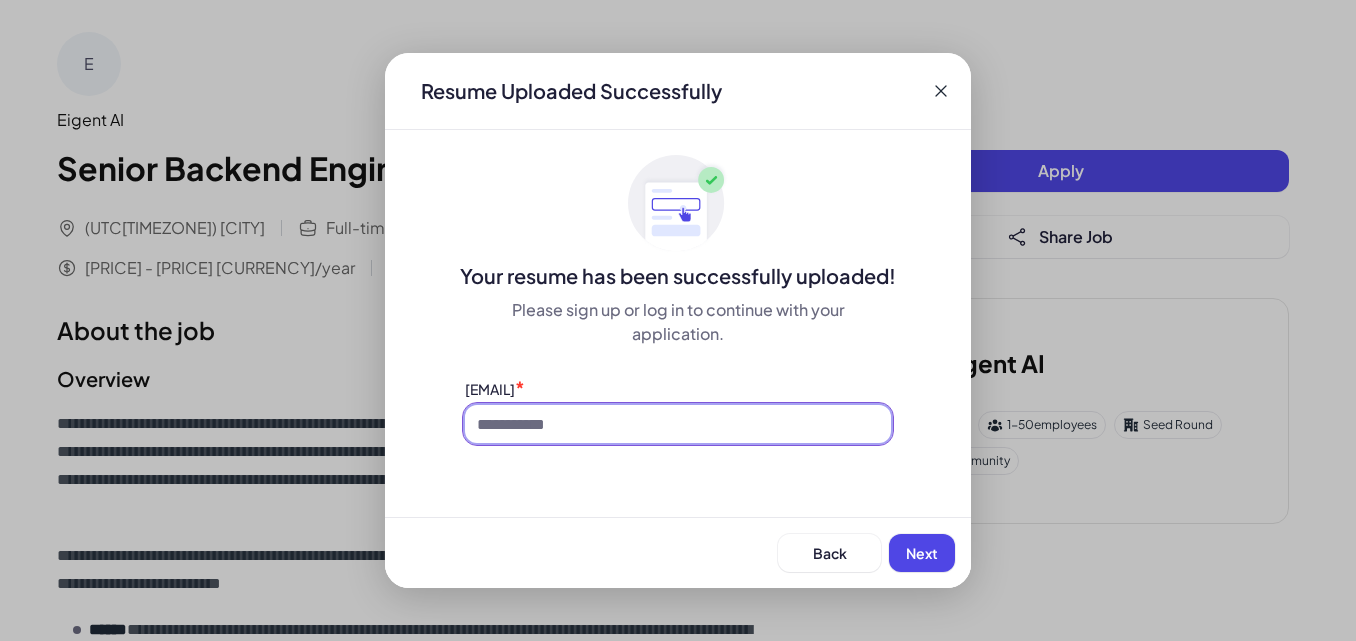 click at bounding box center (678, 424) 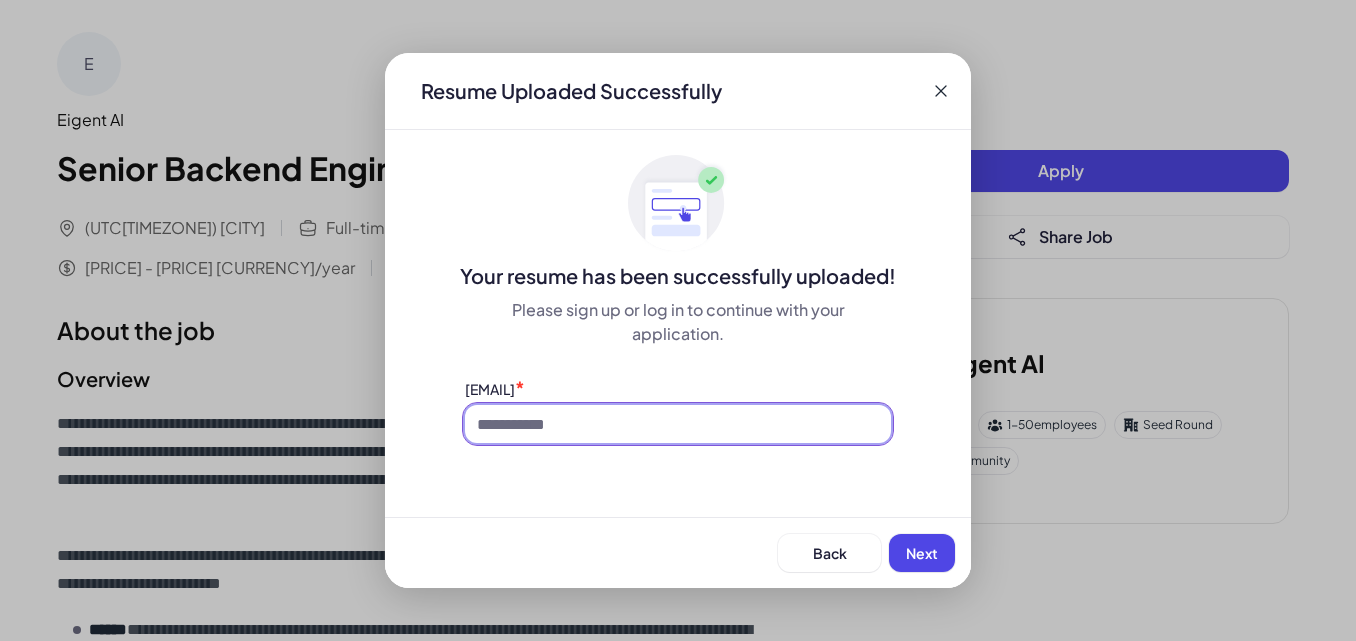 type on "**********" 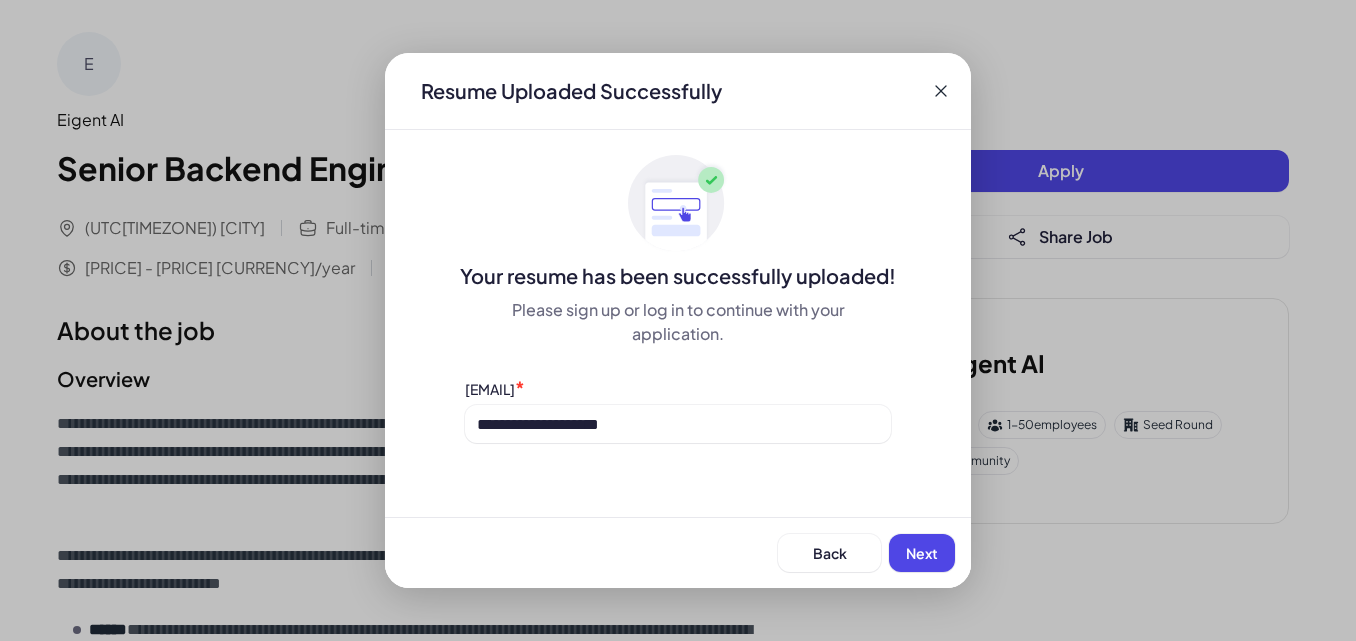 click on "Next" at bounding box center [922, 553] 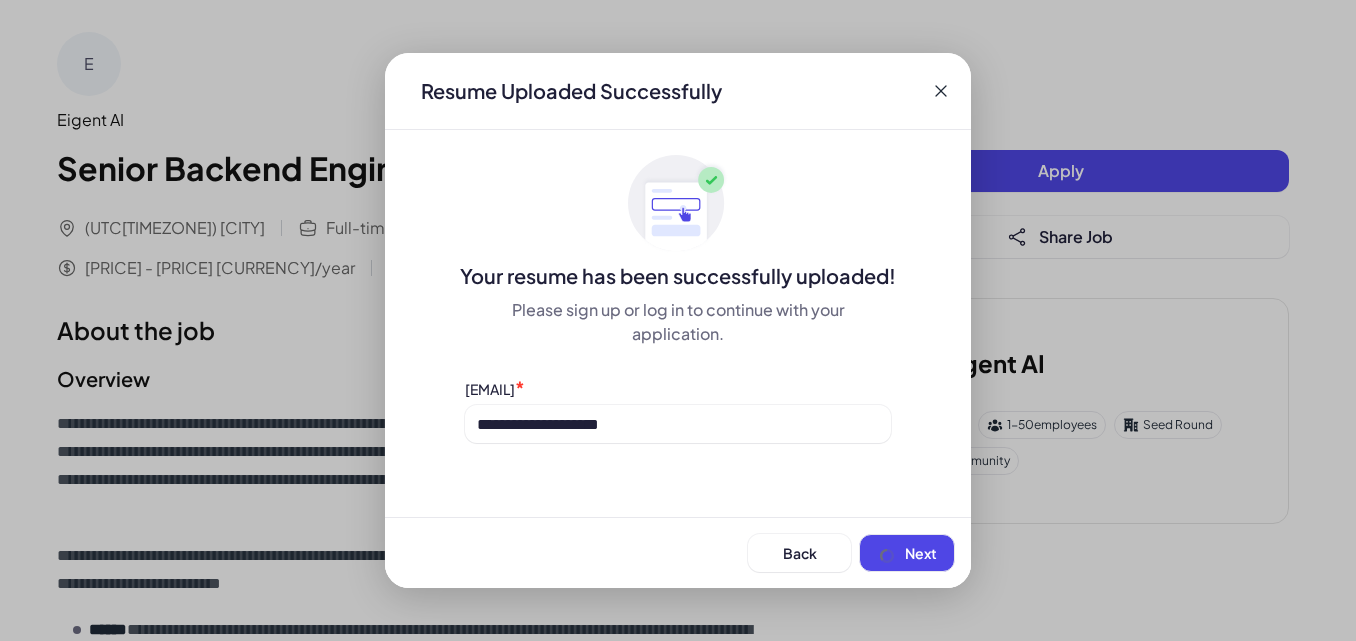 click on "Back Next" at bounding box center [678, 552] 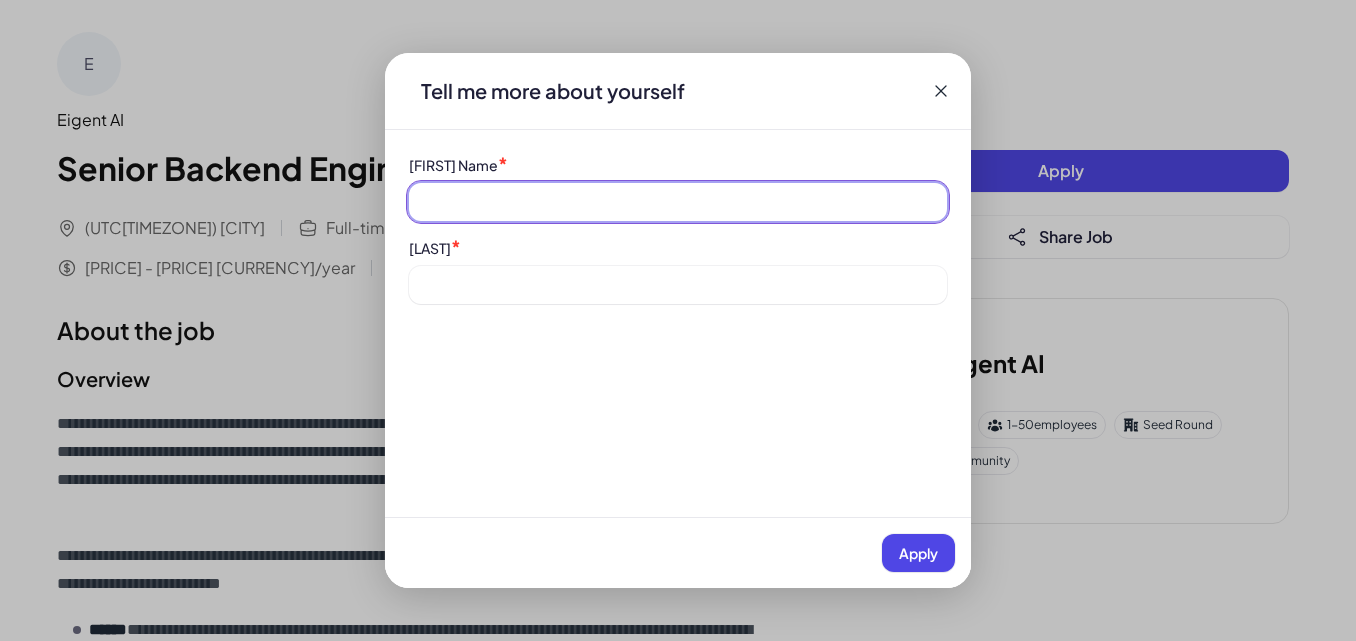 click at bounding box center [678, 202] 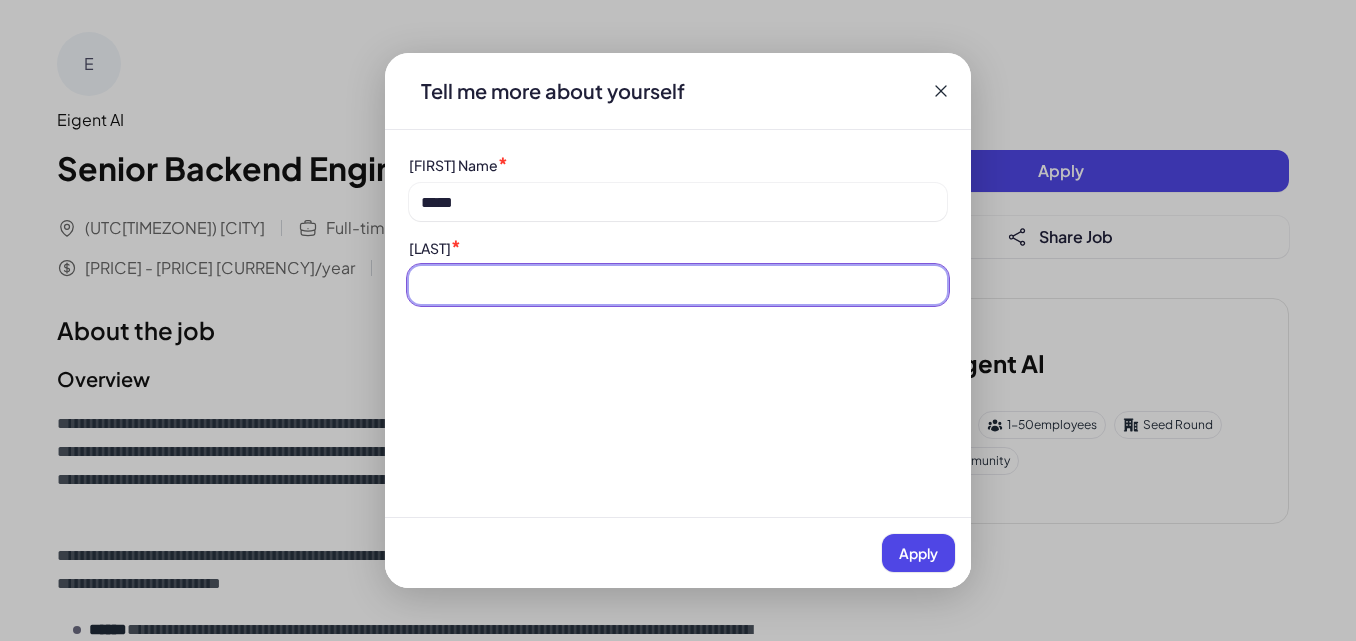 click at bounding box center (678, 285) 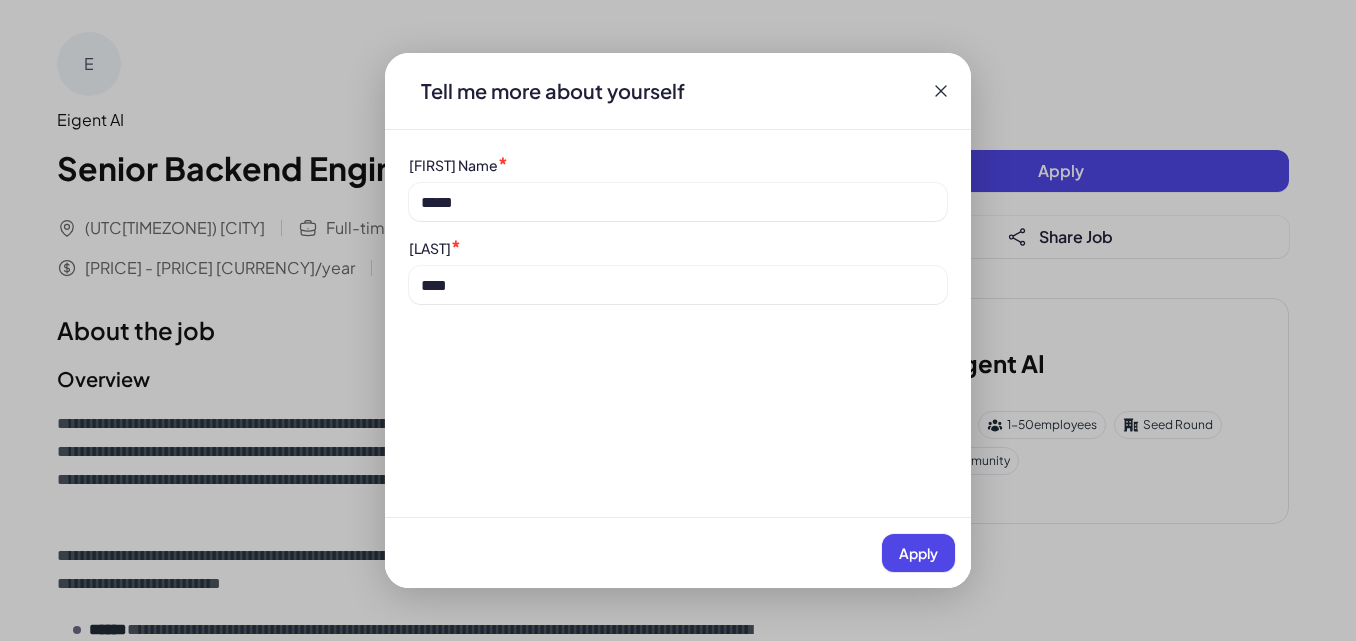 click on "Apply" at bounding box center [918, 553] 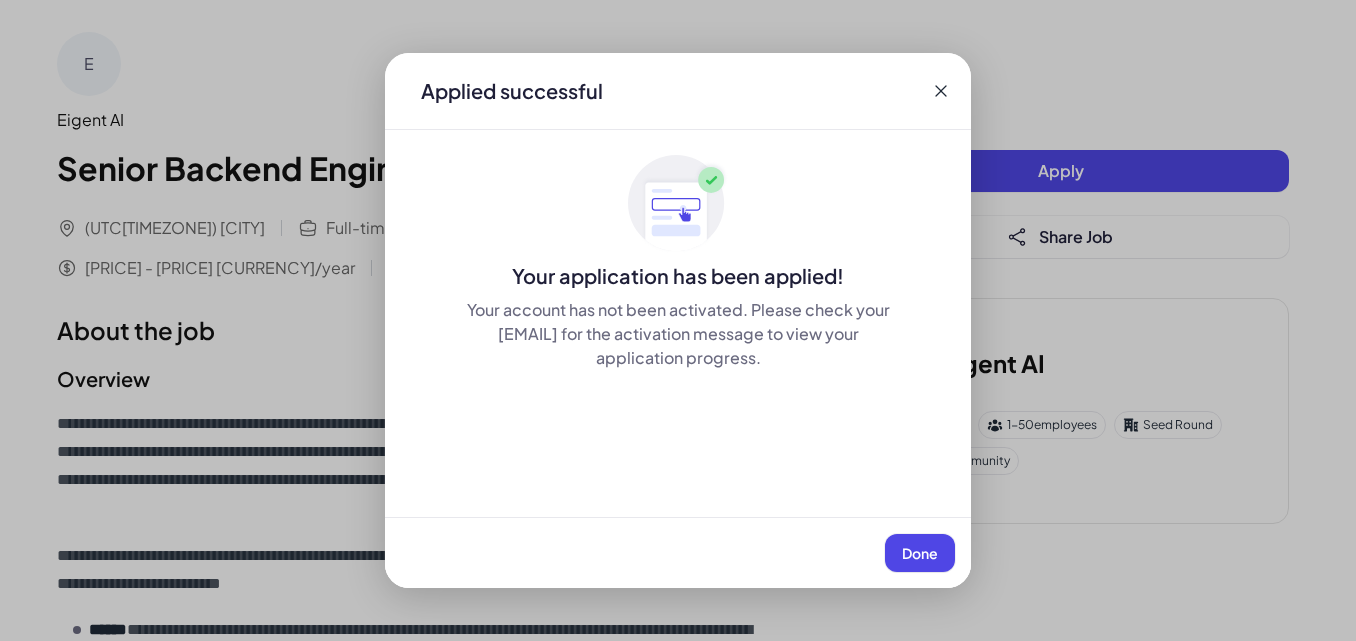 click on "Done" at bounding box center (920, 553) 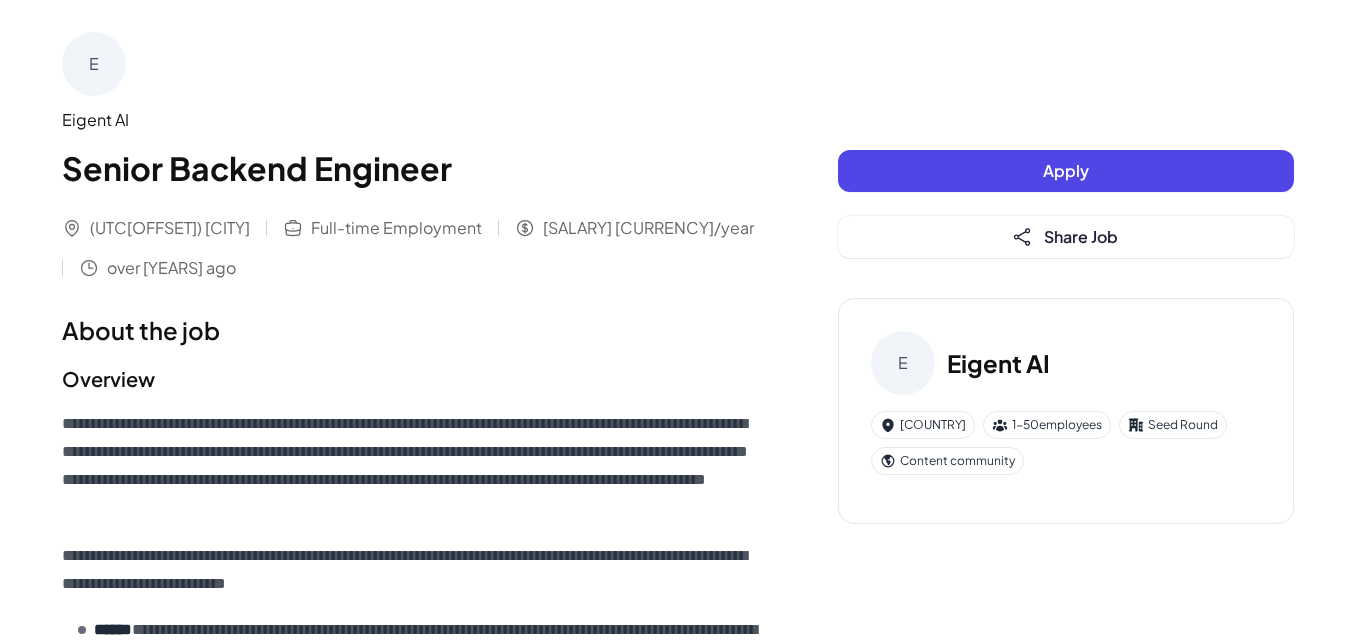 scroll, scrollTop: 0, scrollLeft: 0, axis: both 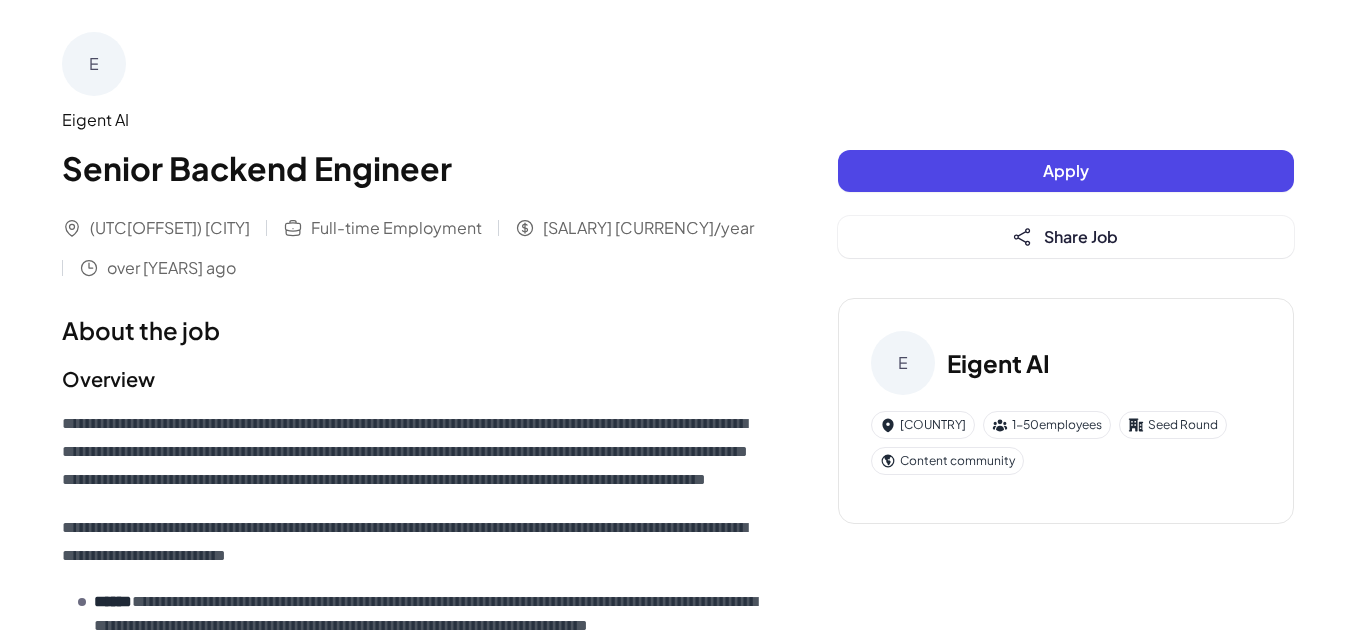click on "Apply" at bounding box center (1066, 171) 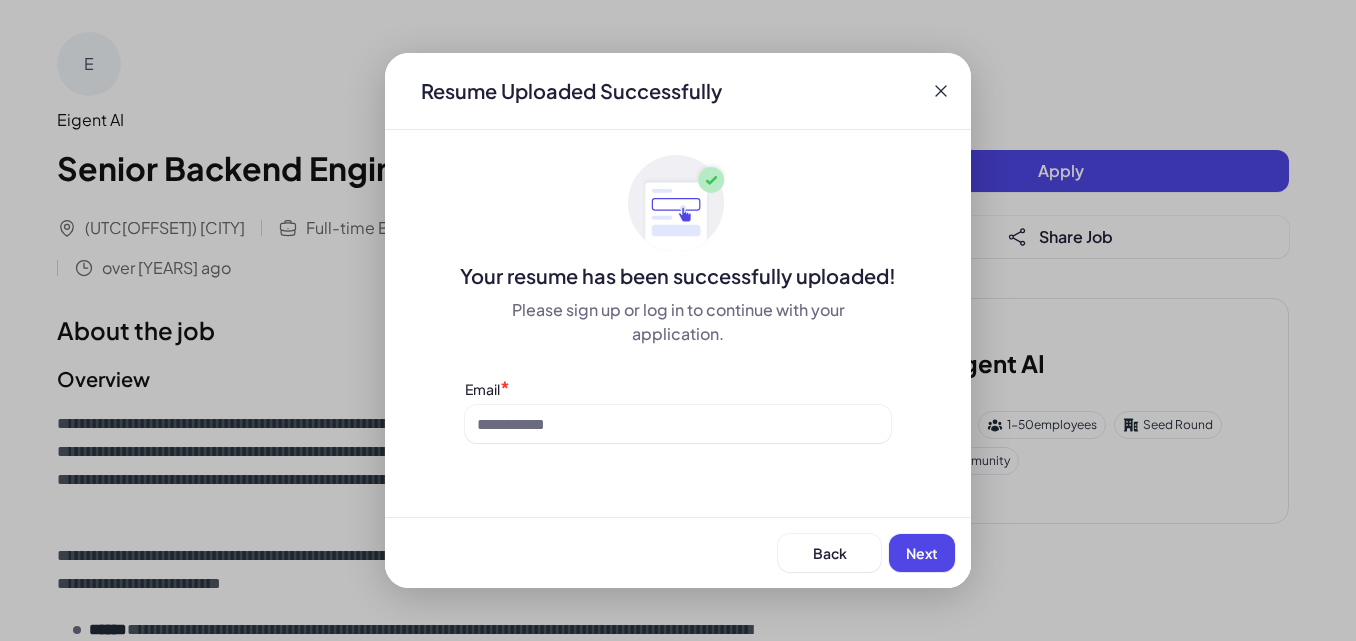 drag, startPoint x: 916, startPoint y: 559, endPoint x: 620, endPoint y: 499, distance: 302.01987 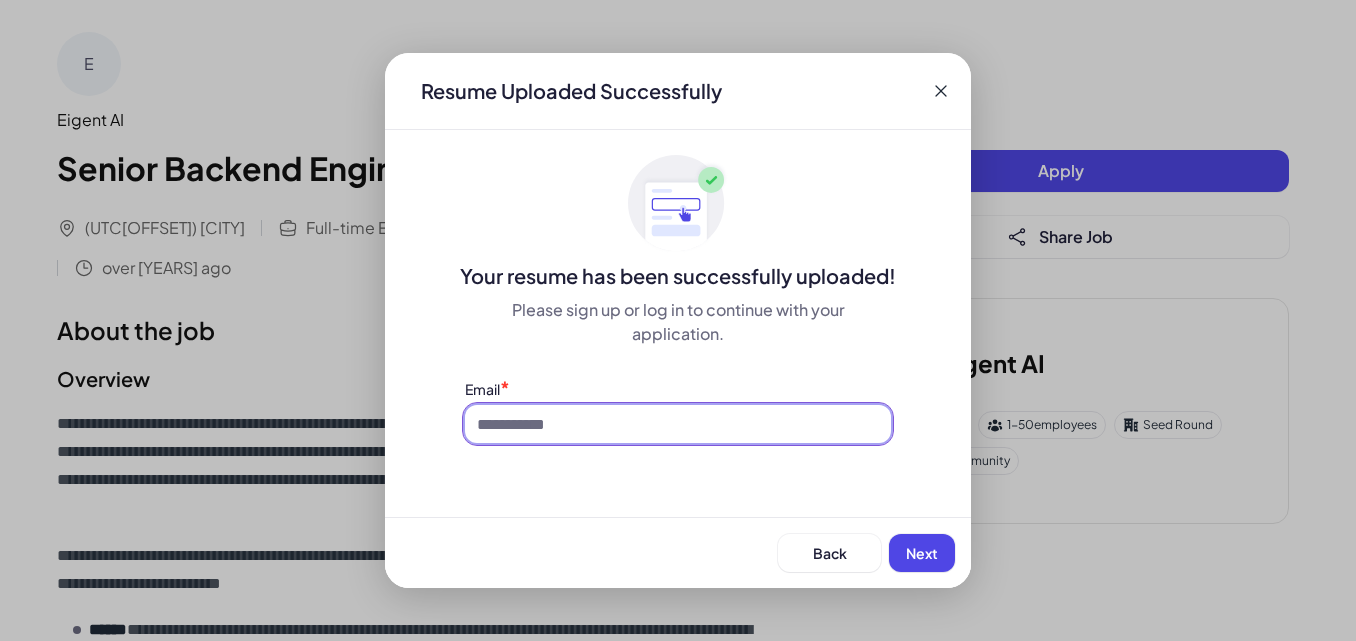 click at bounding box center [678, 424] 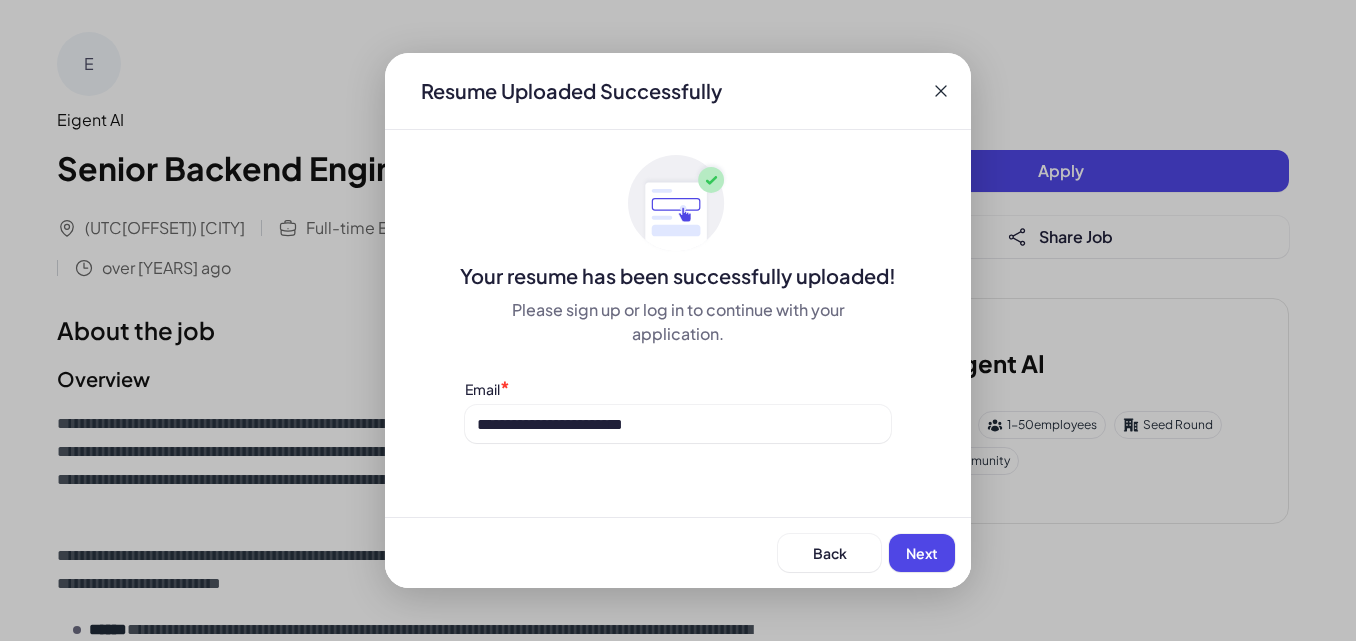 click on "Next" at bounding box center (922, 553) 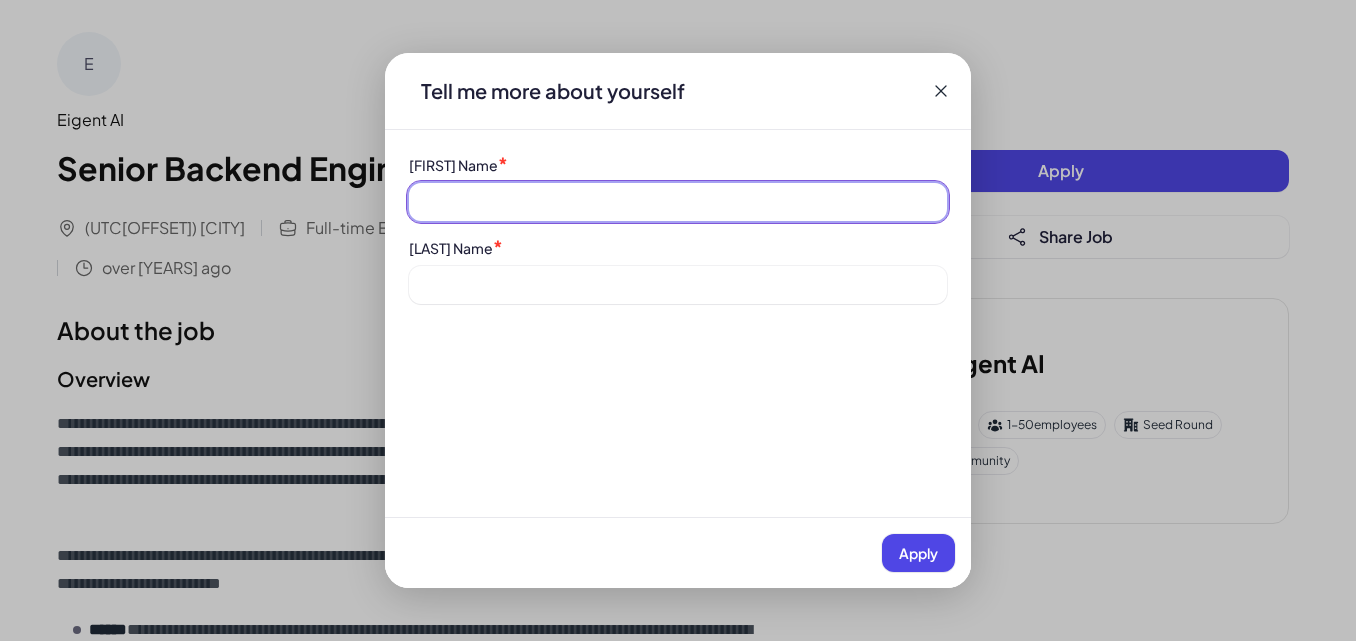 click at bounding box center (678, 202) 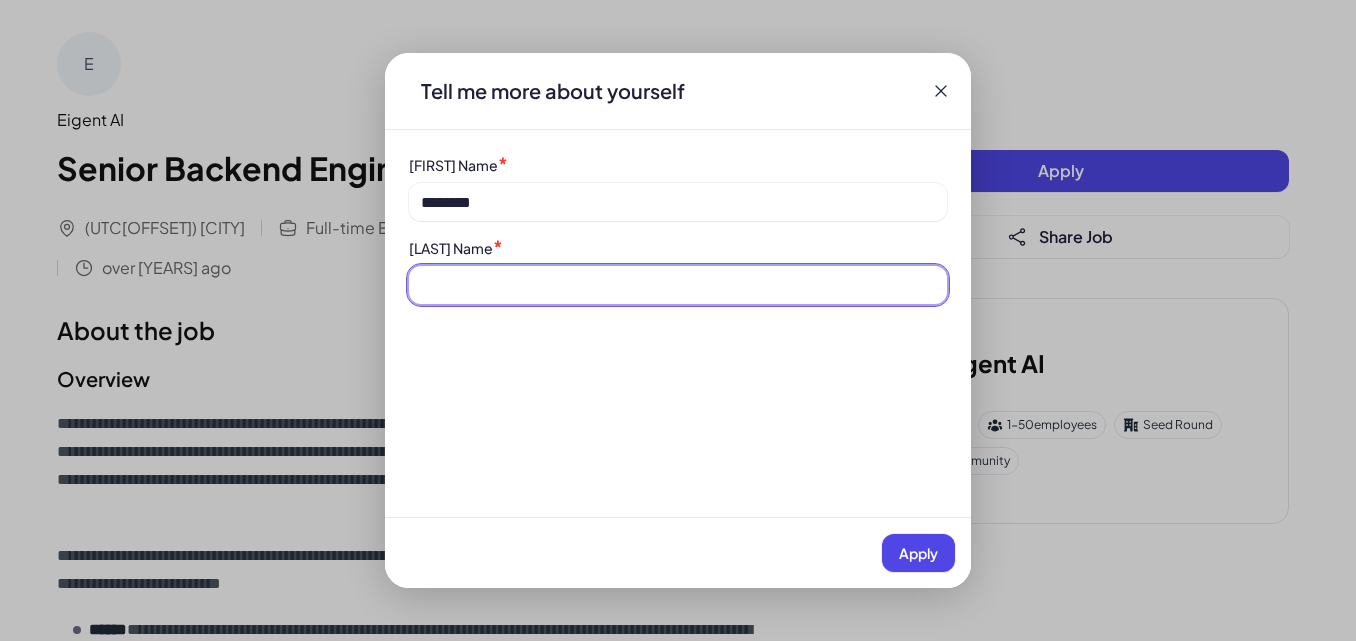 click at bounding box center [678, 285] 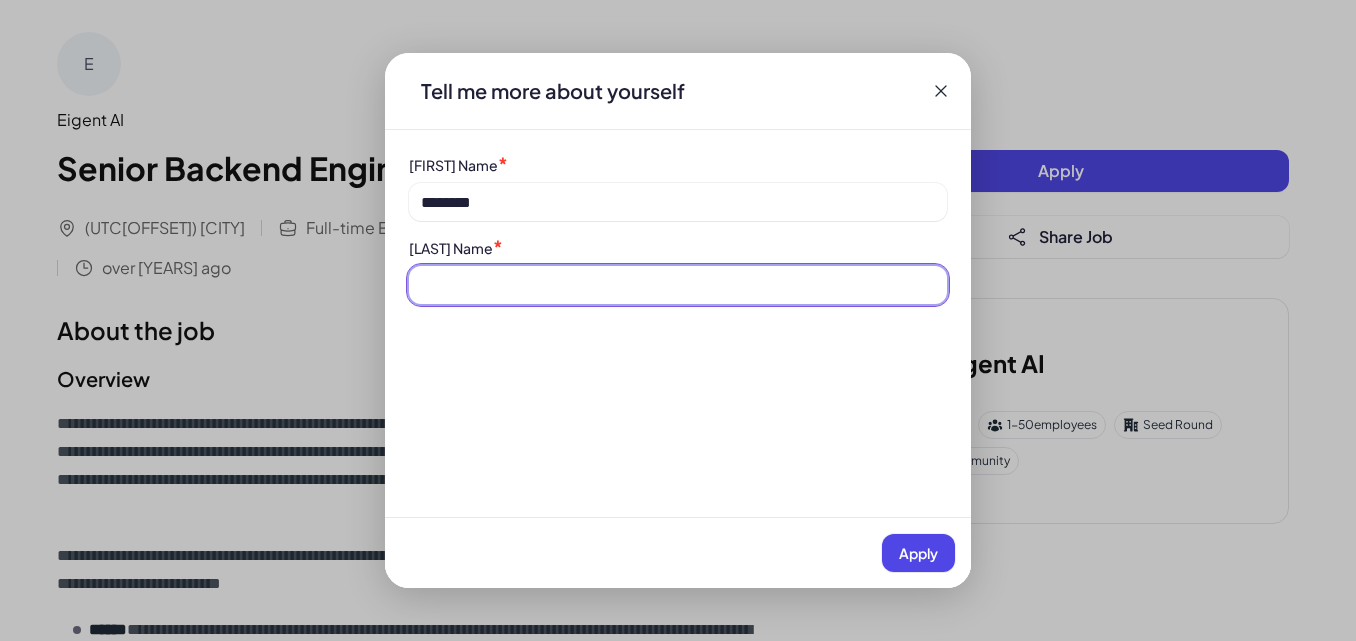 type on "**********" 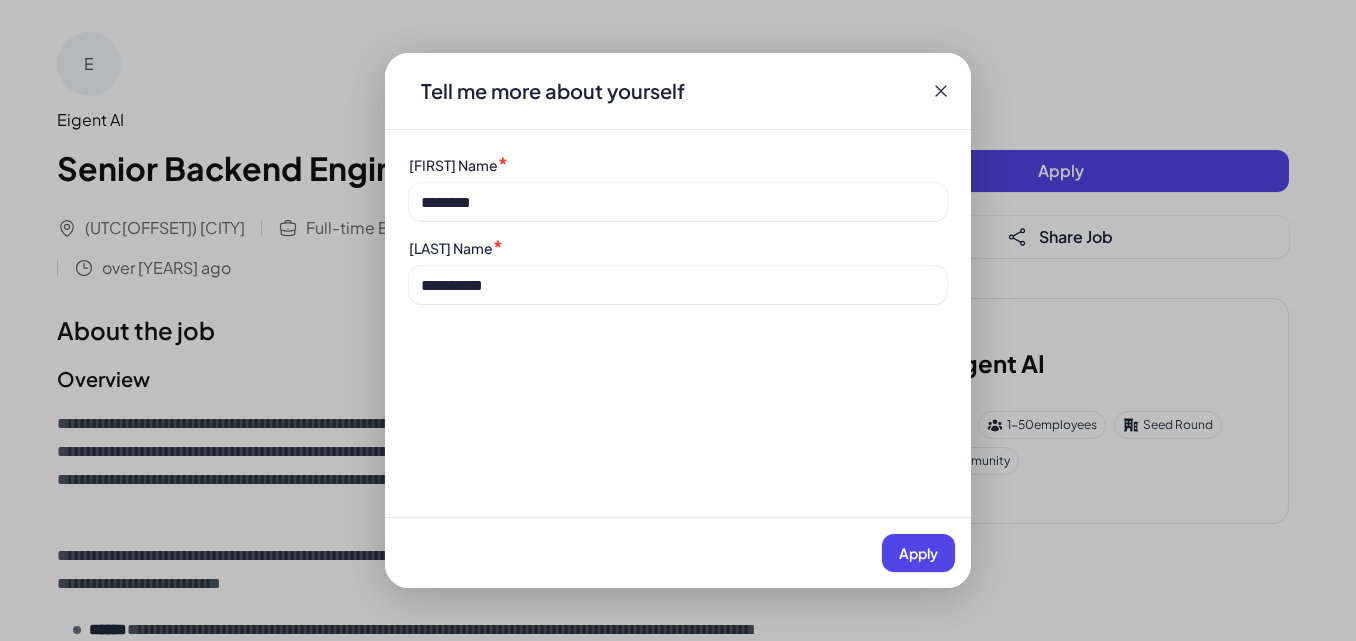 click on "Apply" at bounding box center (918, 553) 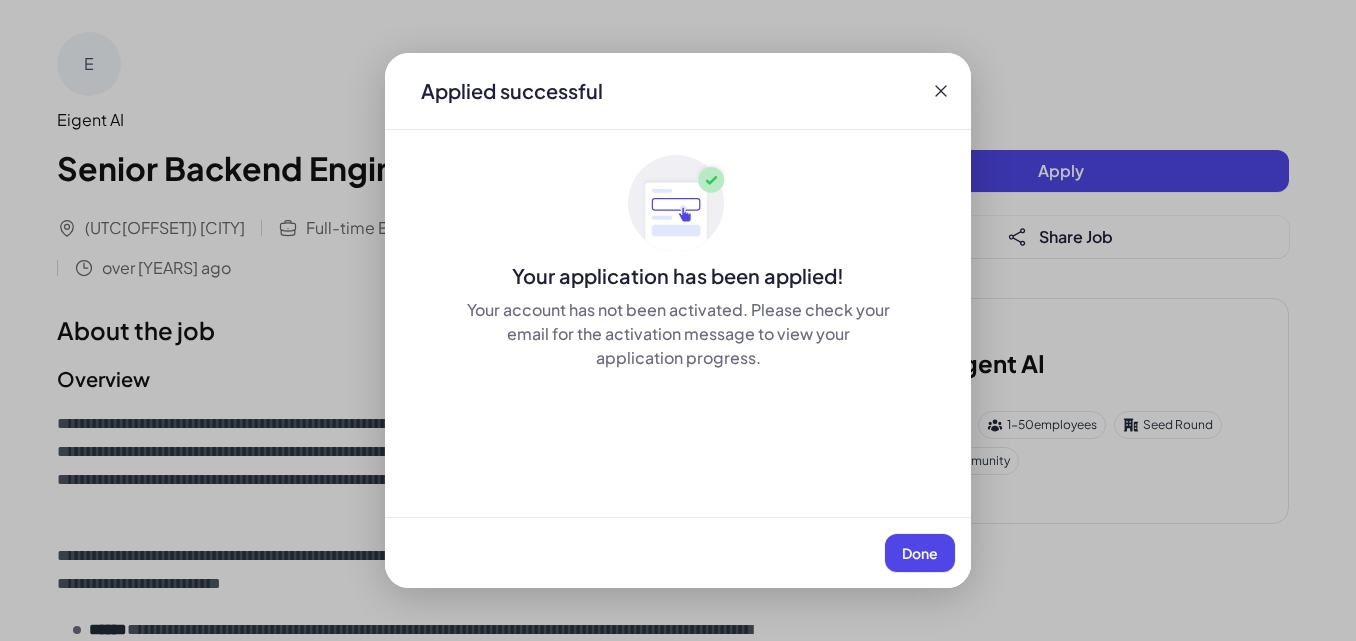 click on "Done" at bounding box center [920, 553] 